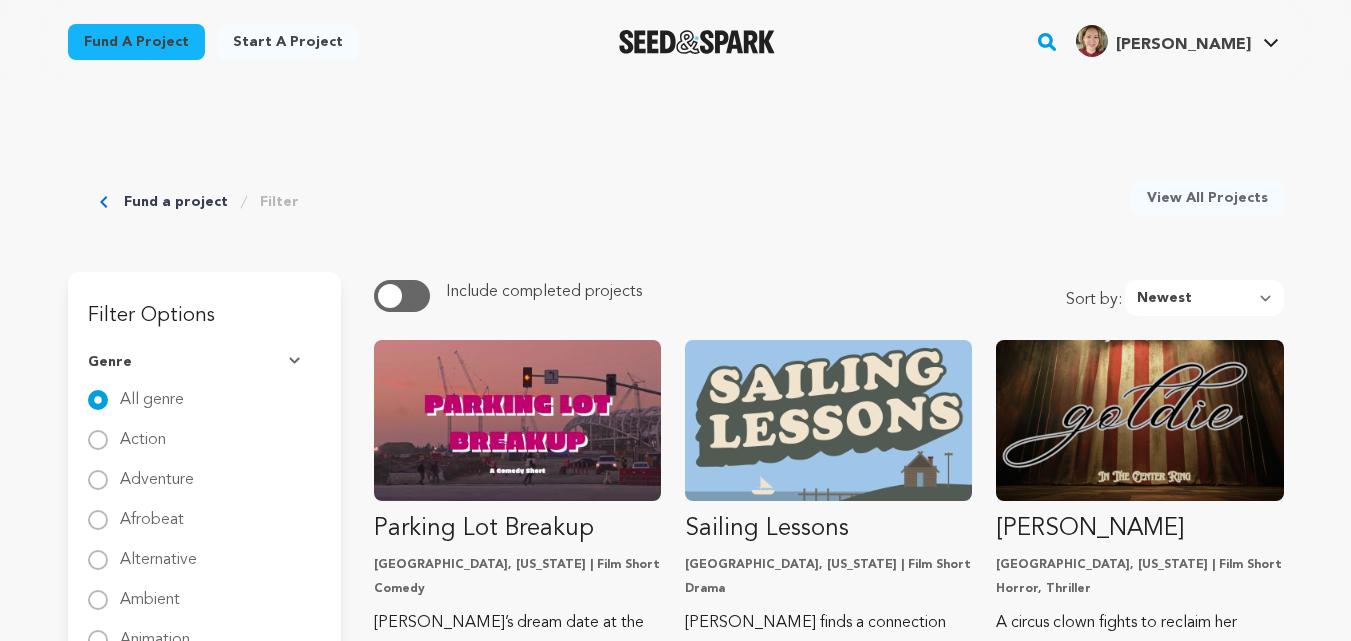 scroll, scrollTop: 2374, scrollLeft: 0, axis: vertical 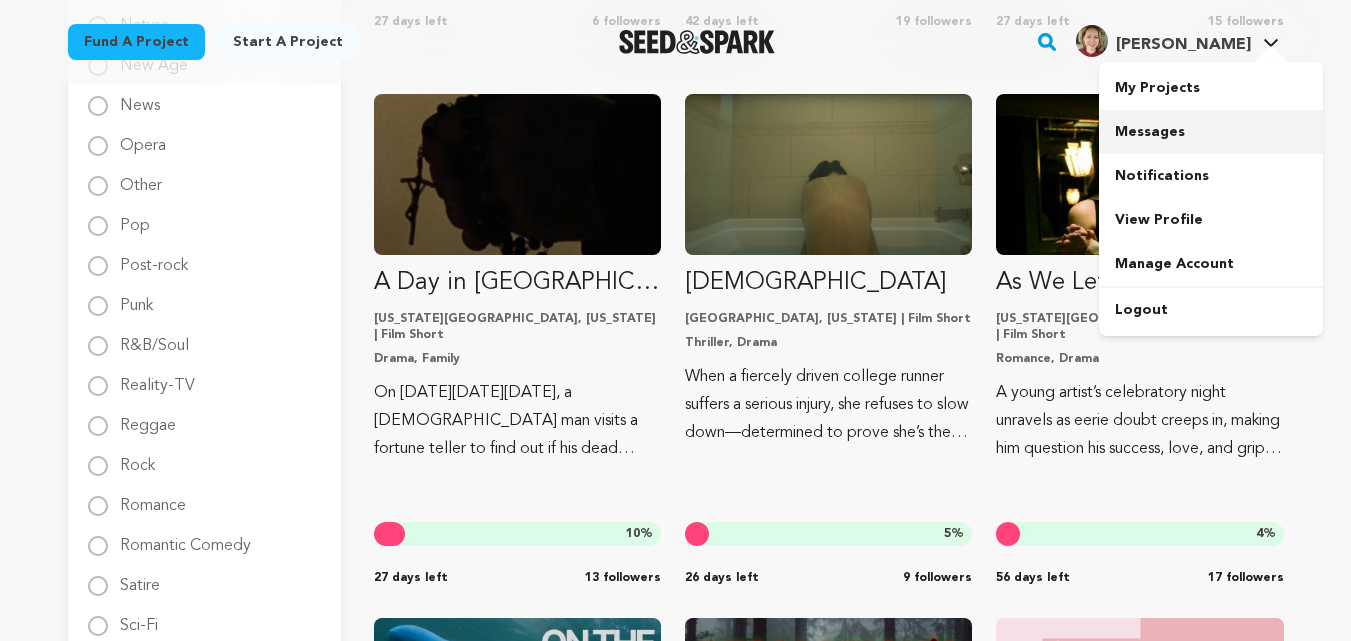 click on "Messages" at bounding box center (1211, 132) 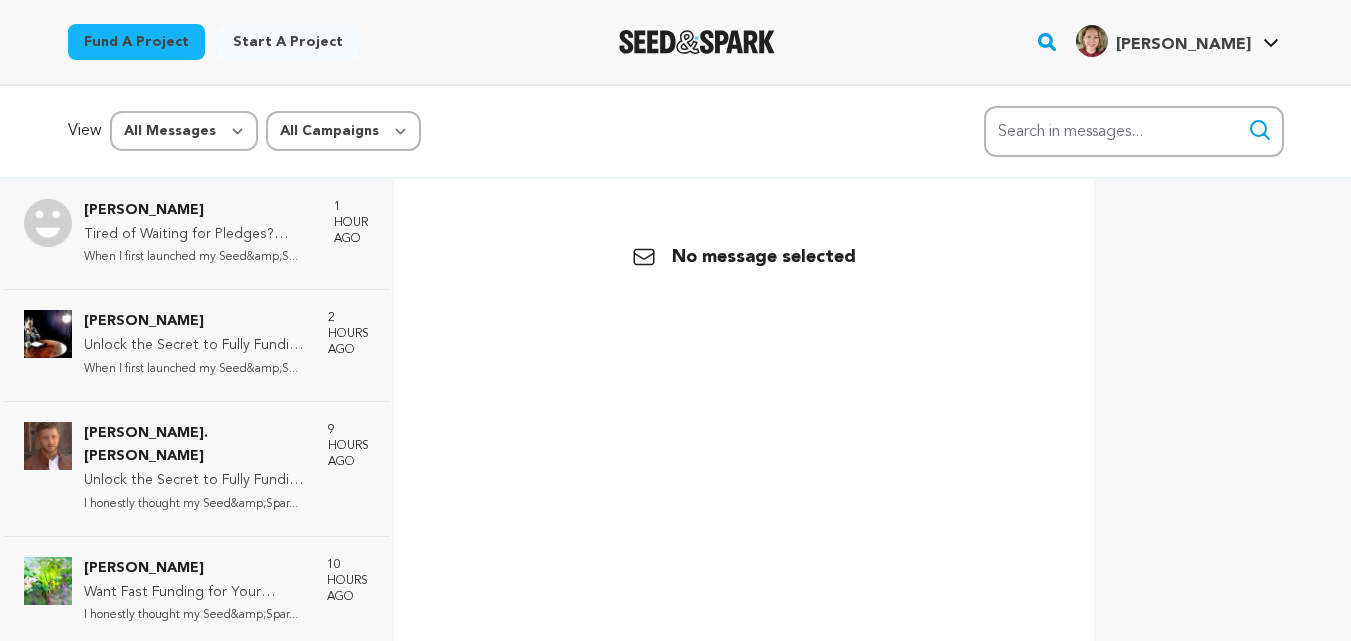 scroll, scrollTop: 0, scrollLeft: 0, axis: both 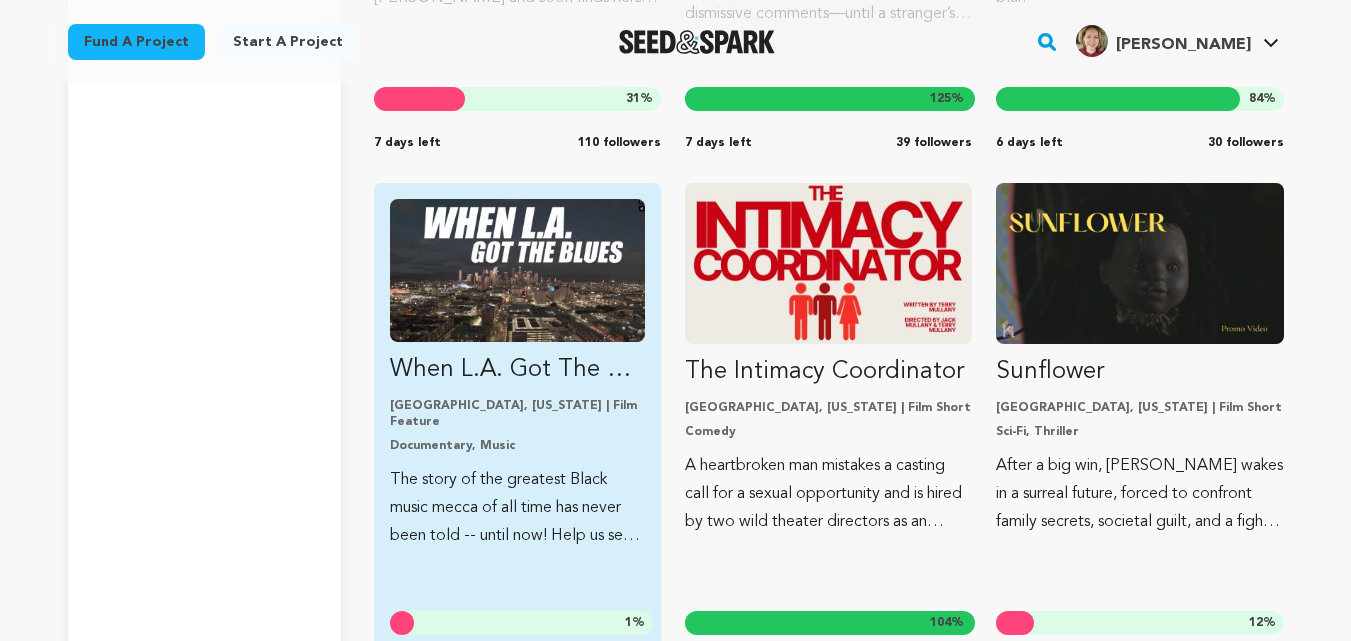 click on "The story of the greatest Black music mecca of all time has never been told -- until now! Help us see "When L.A. Got The Blues" on screens!" at bounding box center [517, 508] 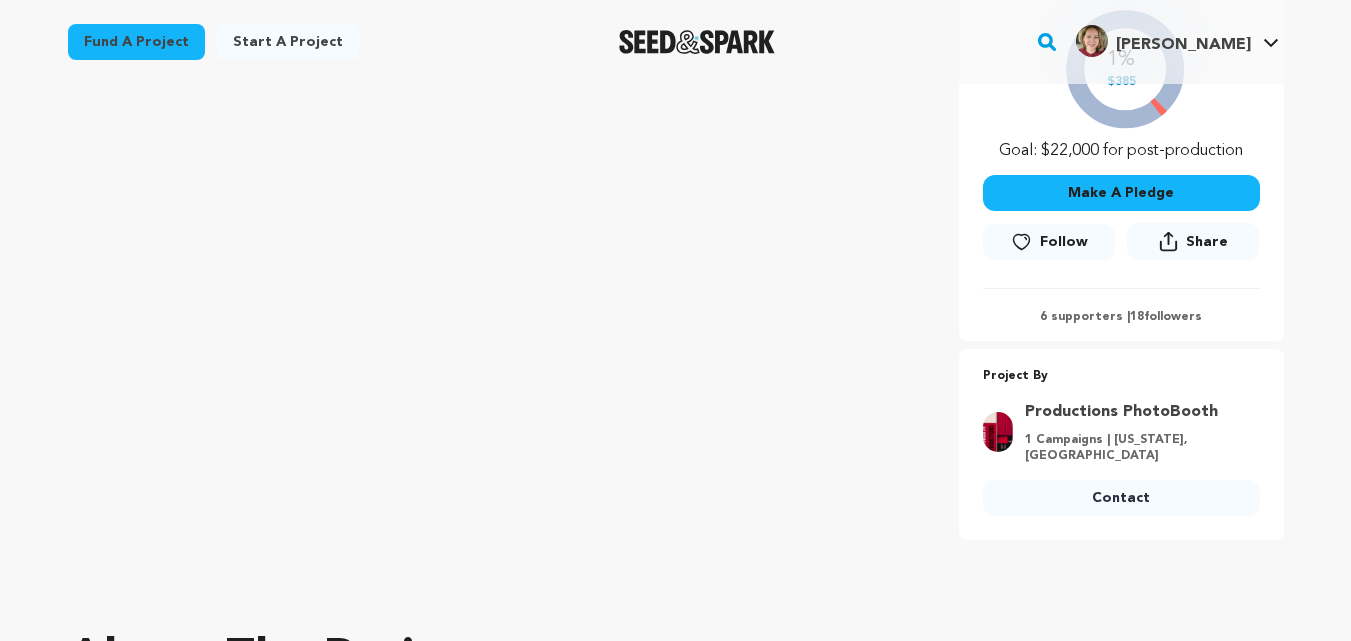 scroll, scrollTop: 484, scrollLeft: 0, axis: vertical 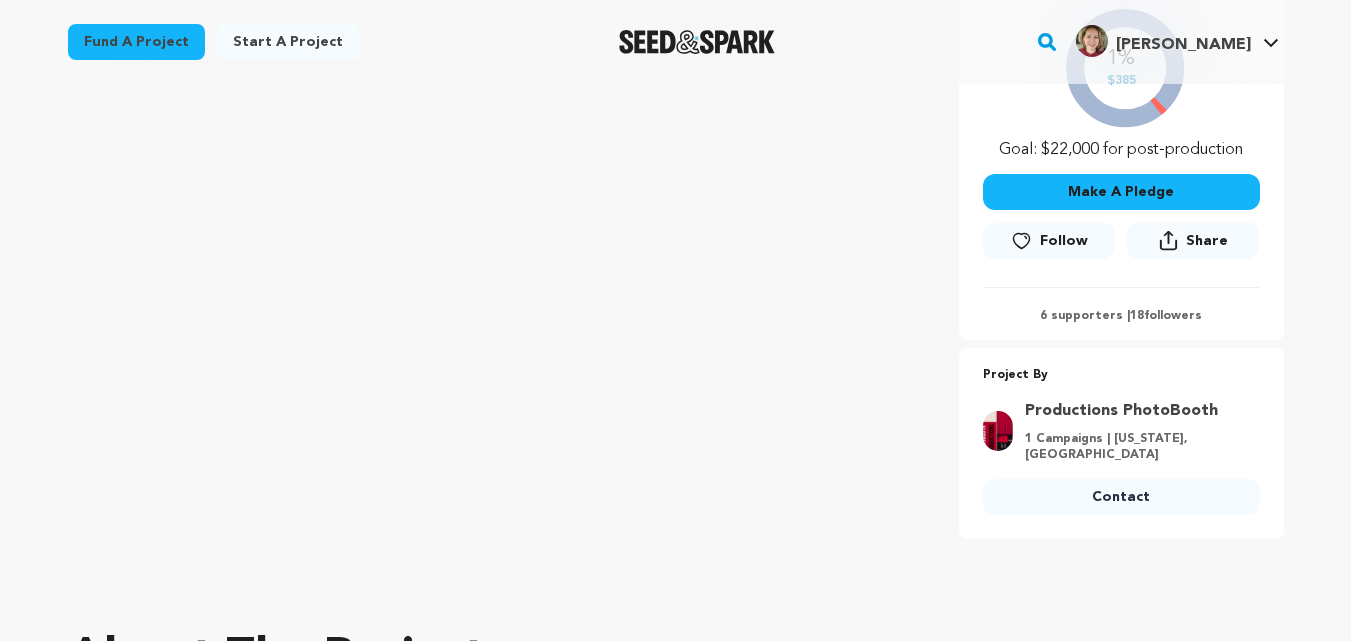 click on "Follow" at bounding box center [1064, 241] 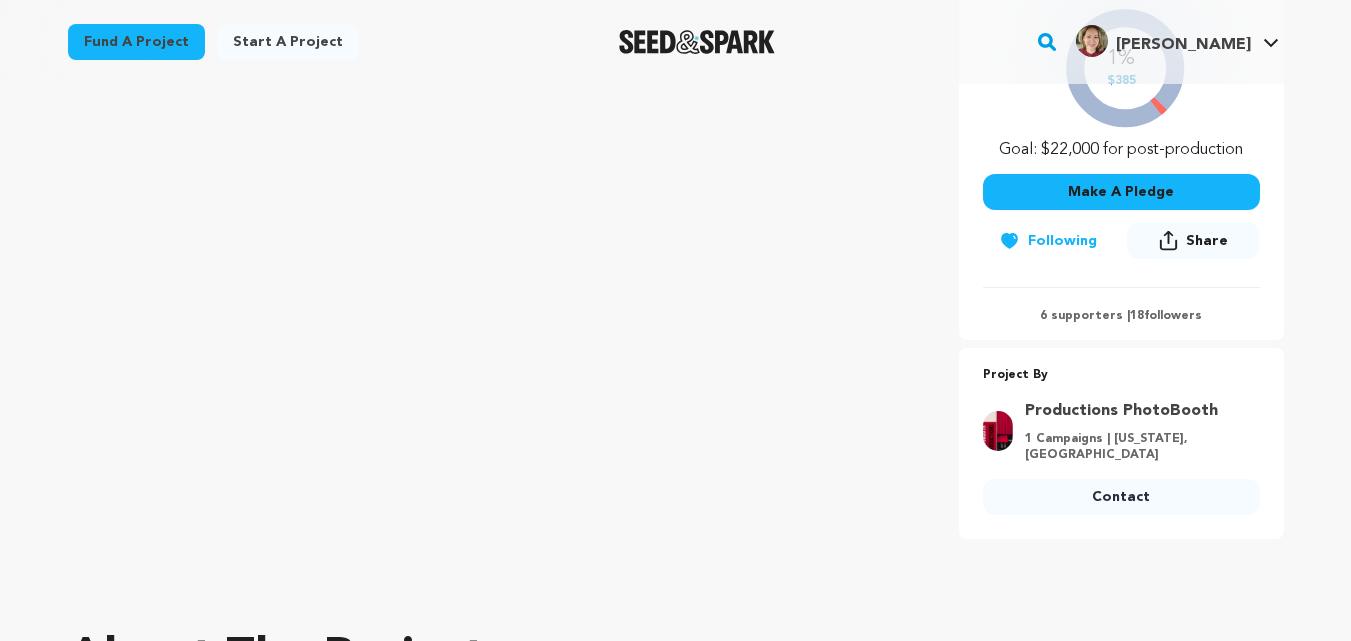 click on "Contact" at bounding box center [1121, 497] 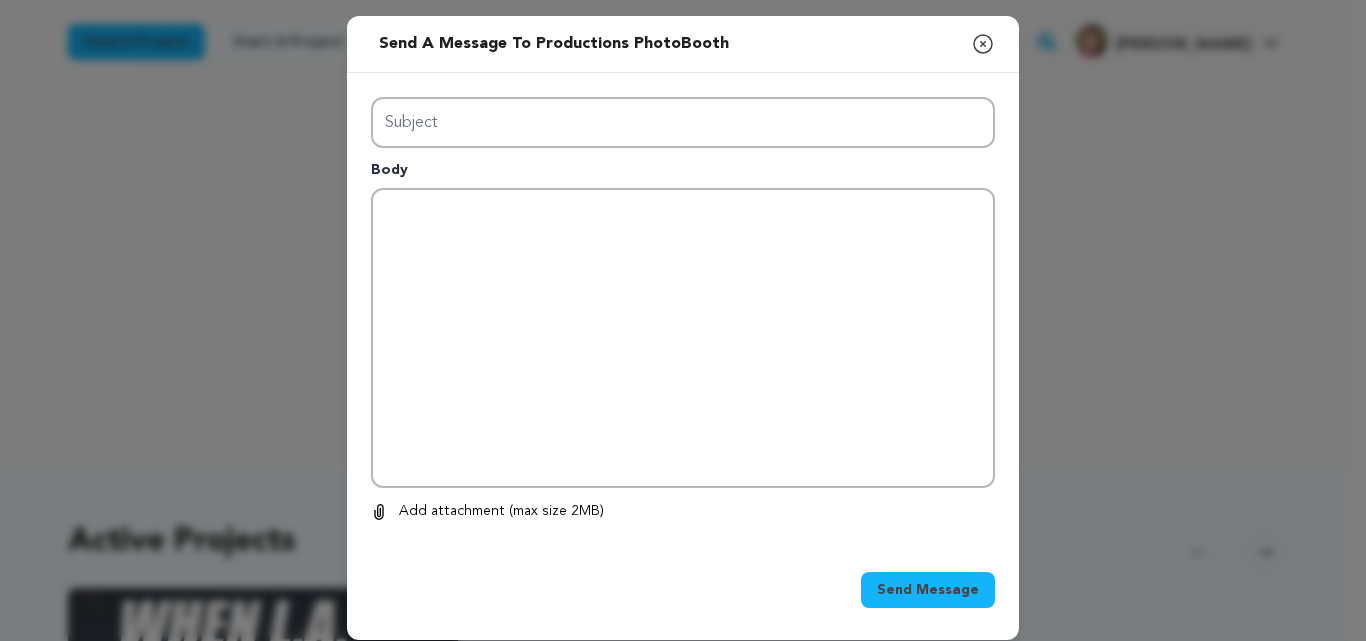 scroll, scrollTop: 0, scrollLeft: 0, axis: both 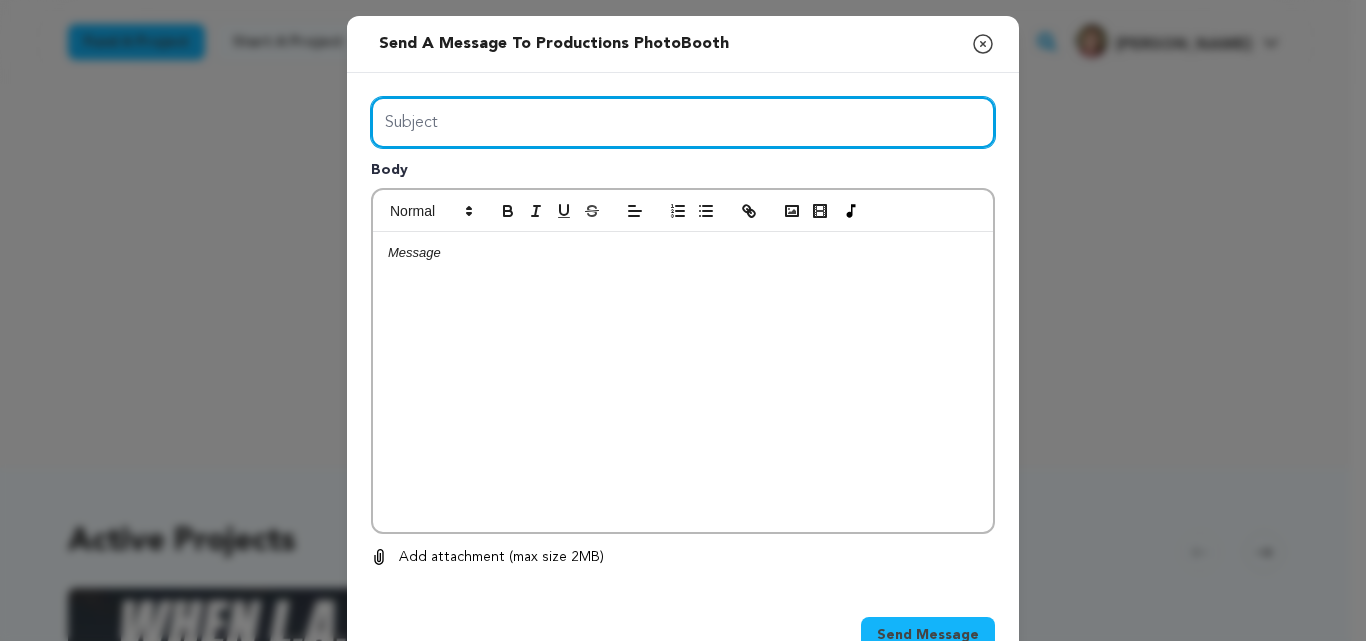 click on "Subject" at bounding box center (683, 122) 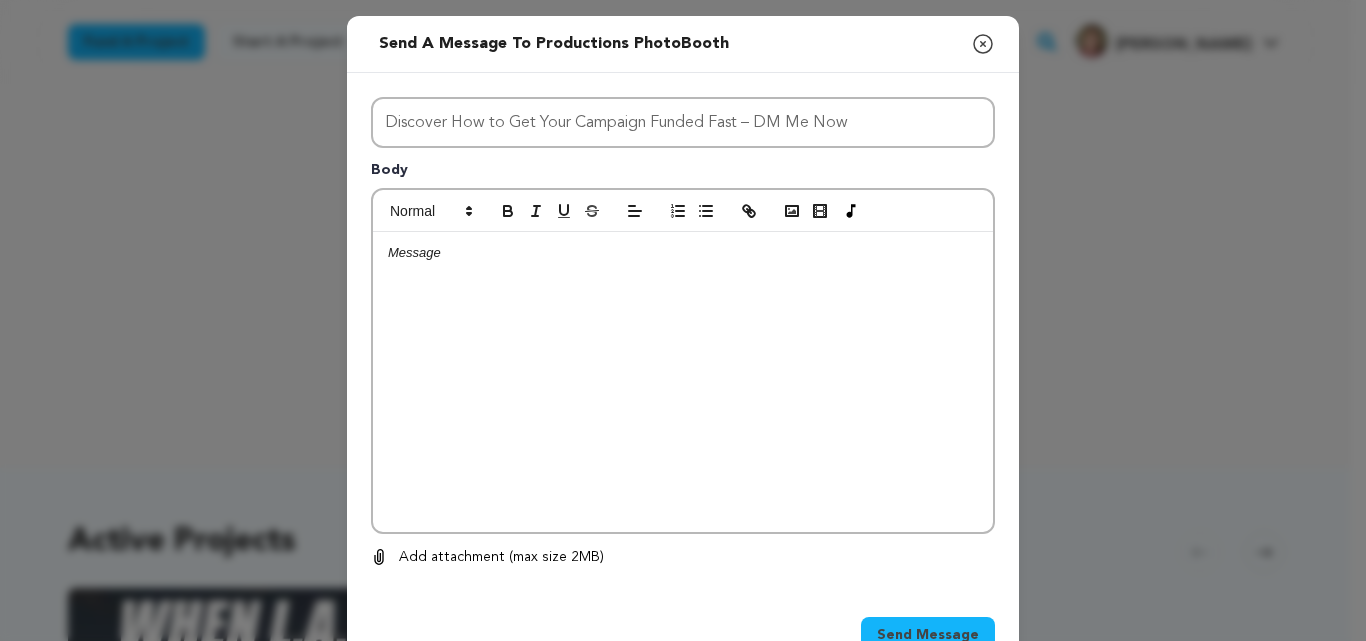 click at bounding box center (683, 382) 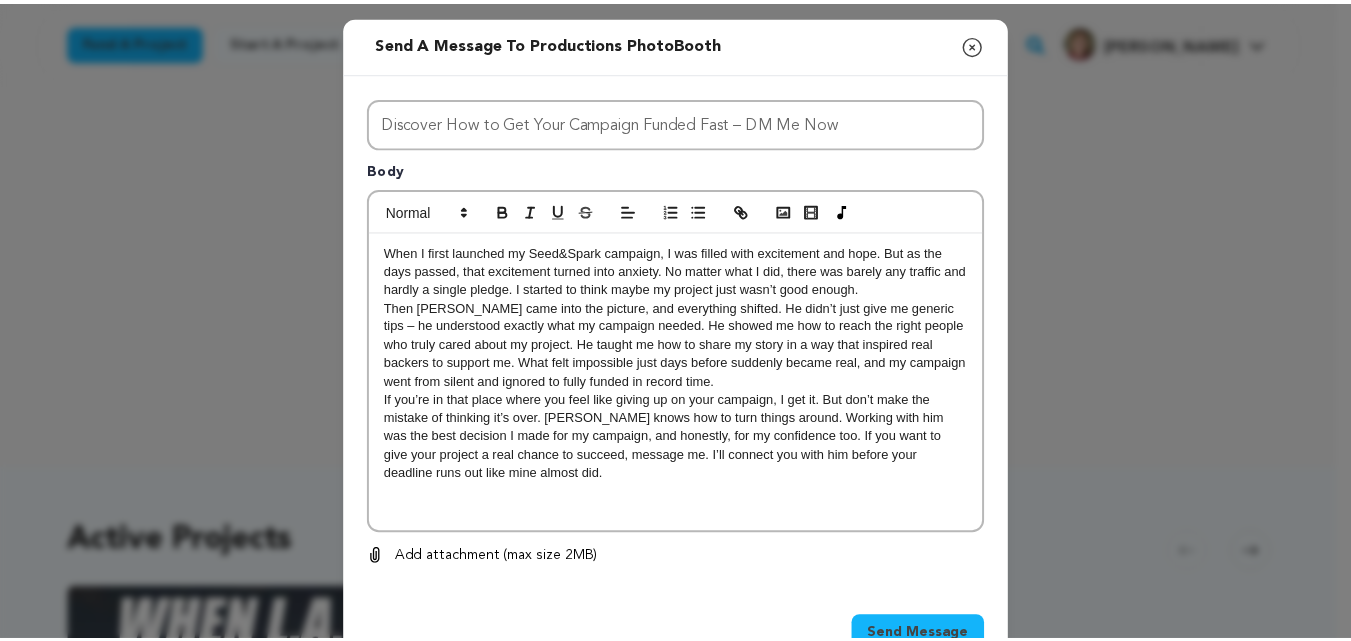 scroll, scrollTop: 0, scrollLeft: 0, axis: both 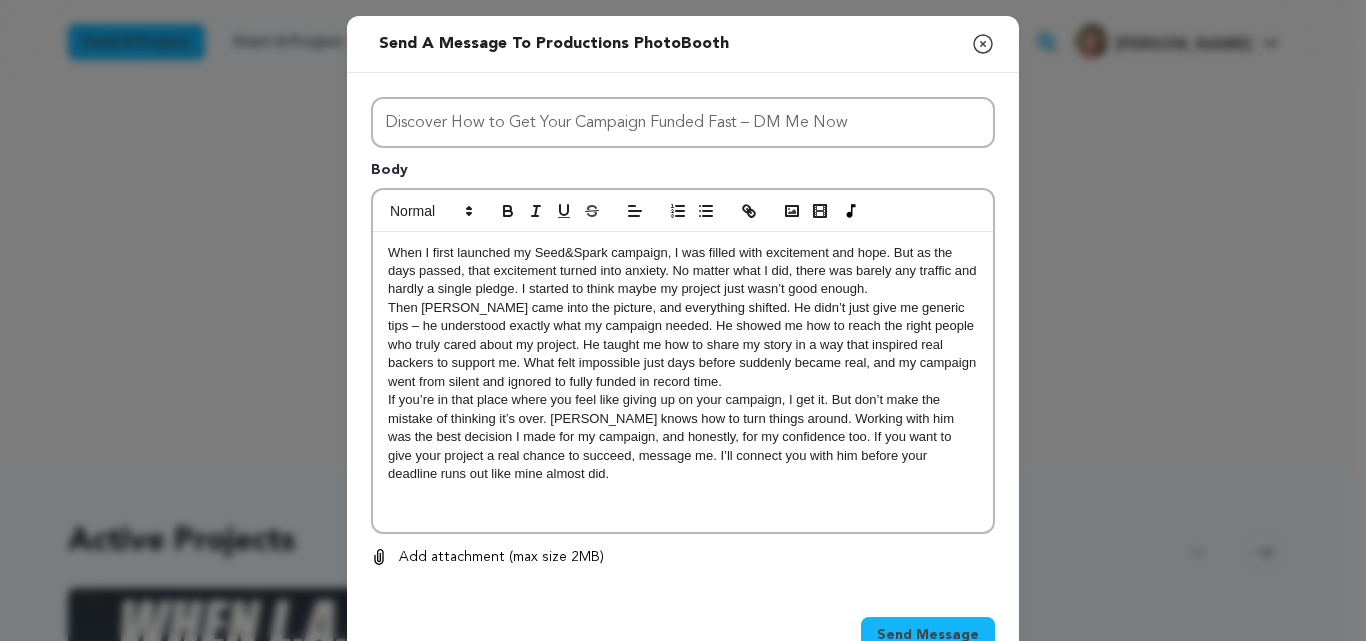 click on "Send Message" at bounding box center (928, 635) 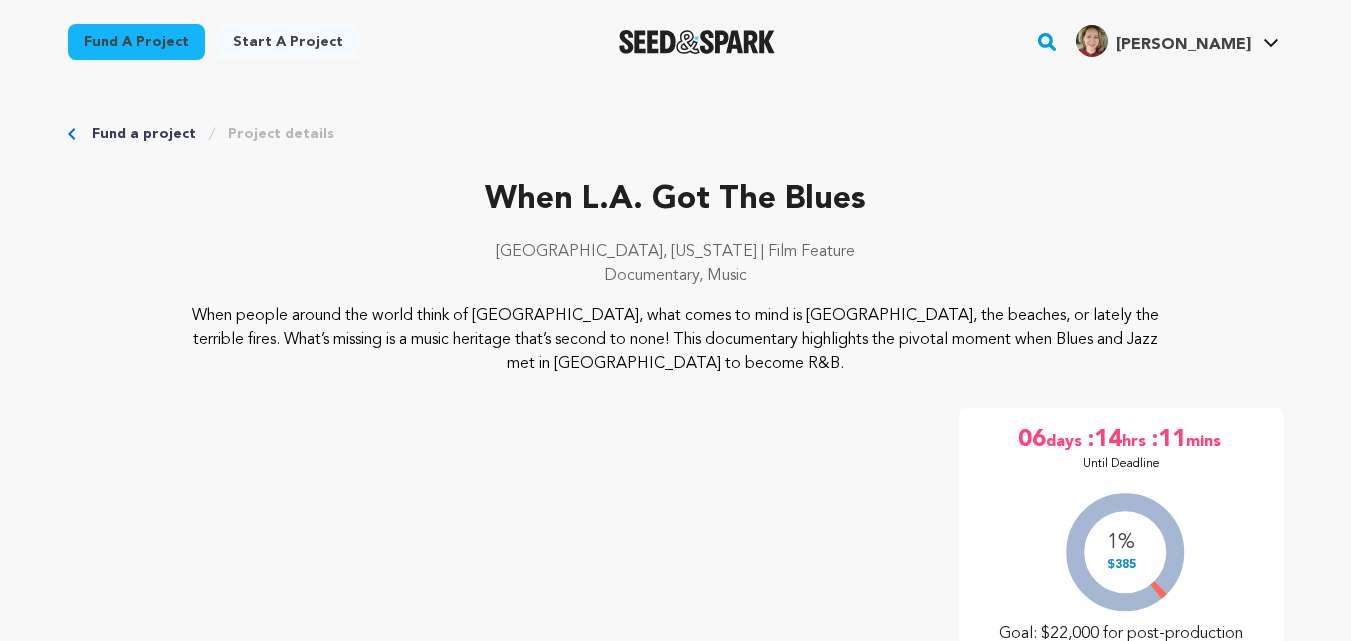 scroll, scrollTop: 484, scrollLeft: 0, axis: vertical 